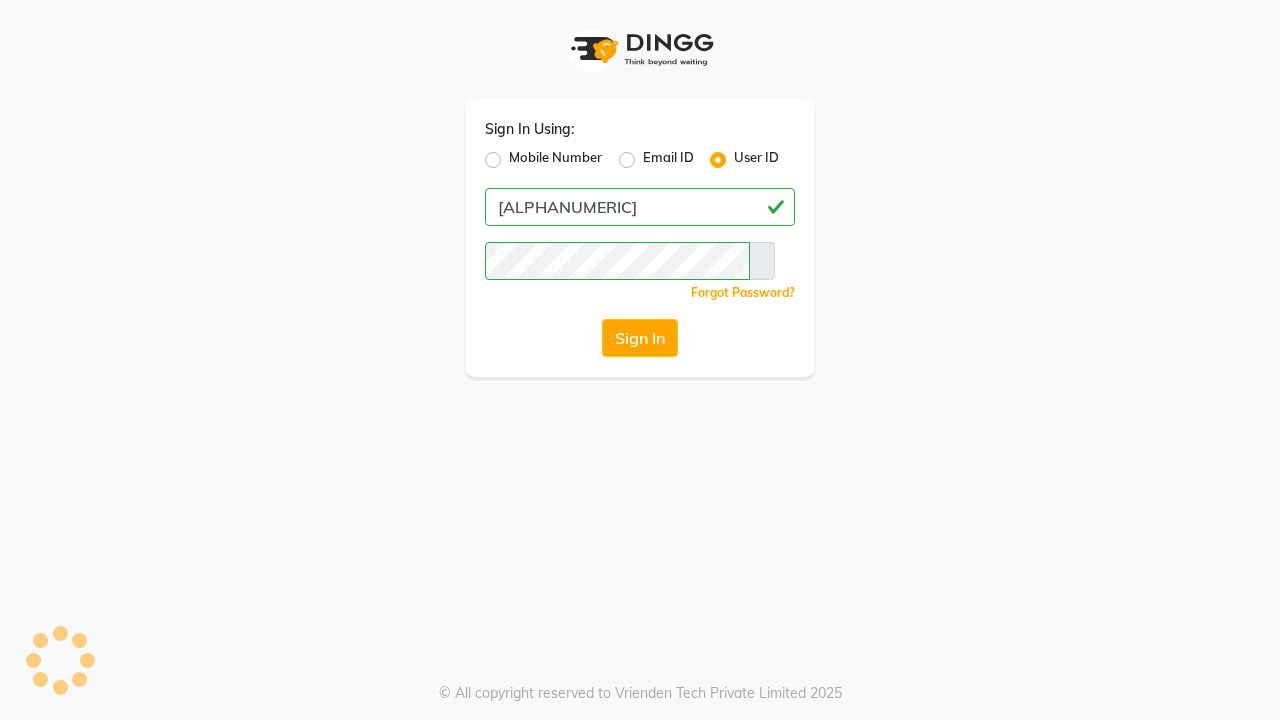 scroll, scrollTop: 0, scrollLeft: 0, axis: both 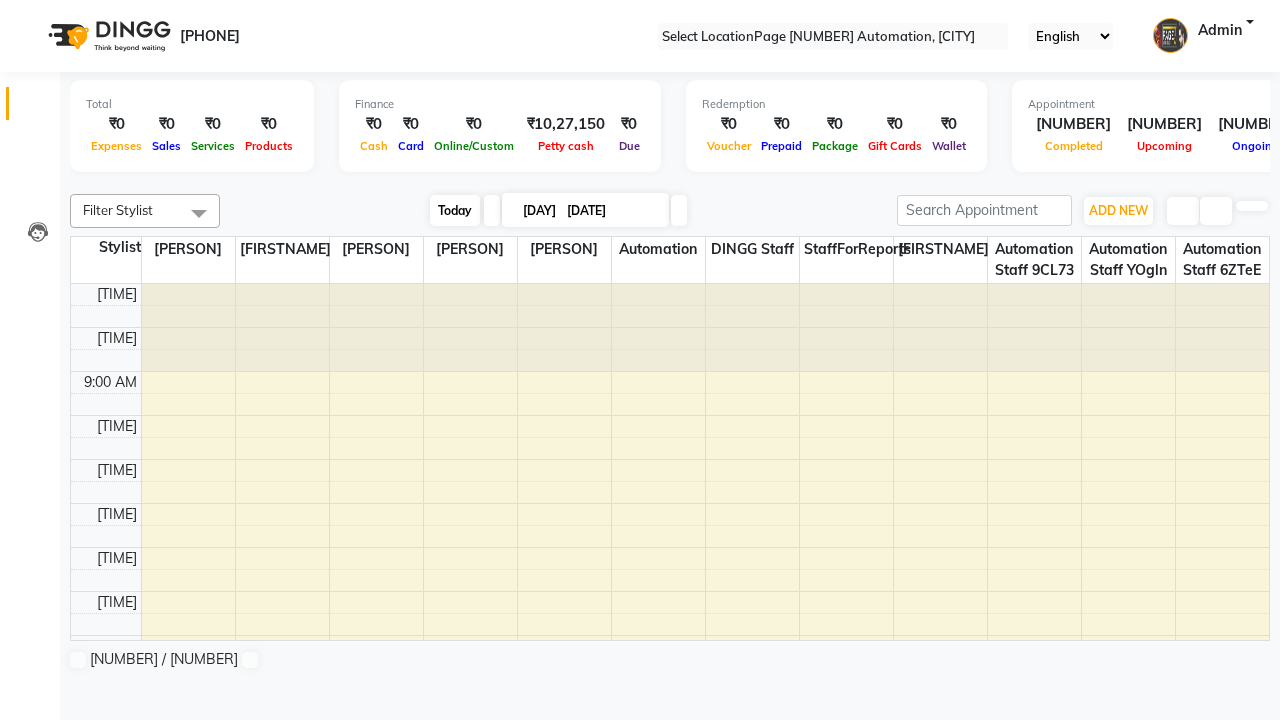 click on "Today" at bounding box center (455, 210) 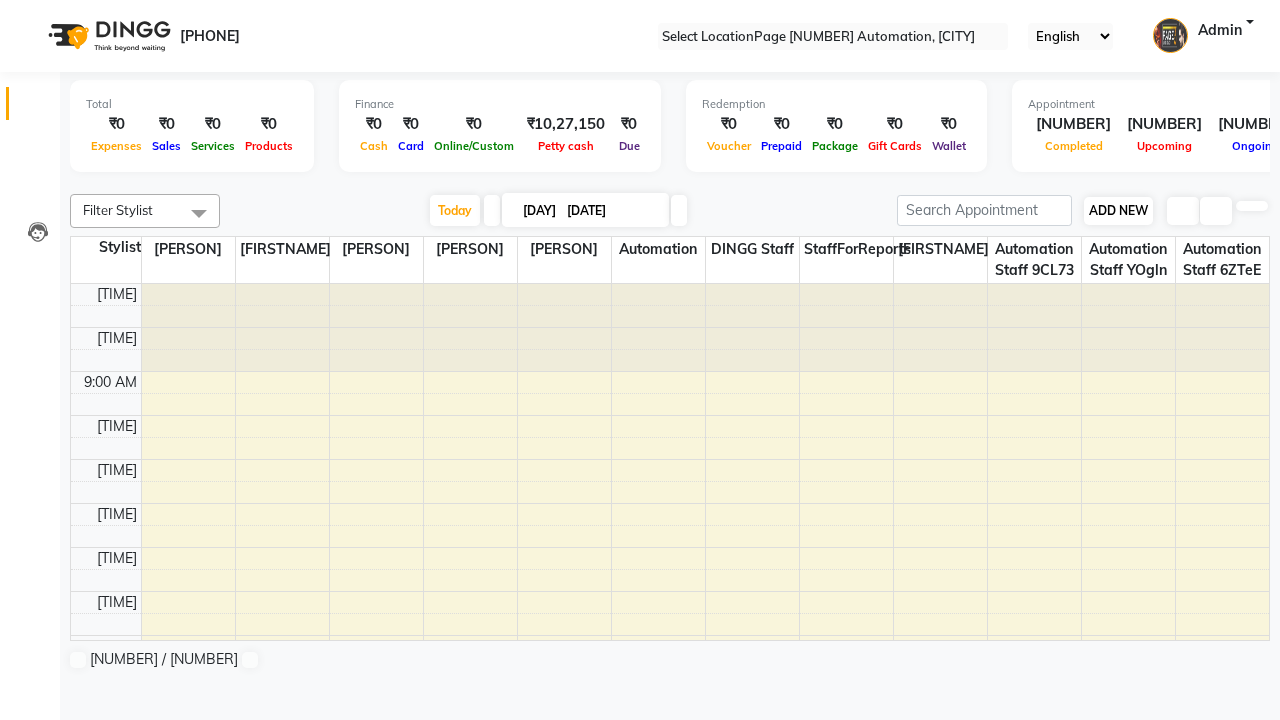 click on "ADD NEW" at bounding box center (1118, 210) 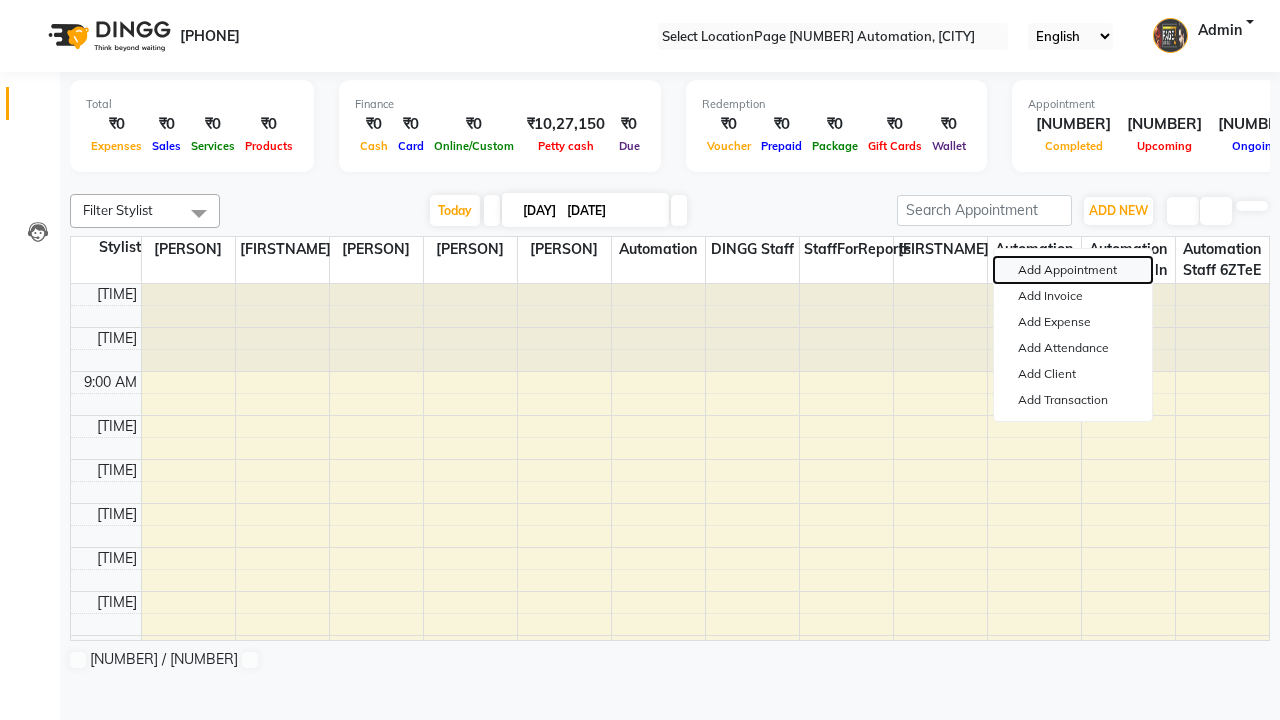 click on "Add Appointment" at bounding box center [1073, 270] 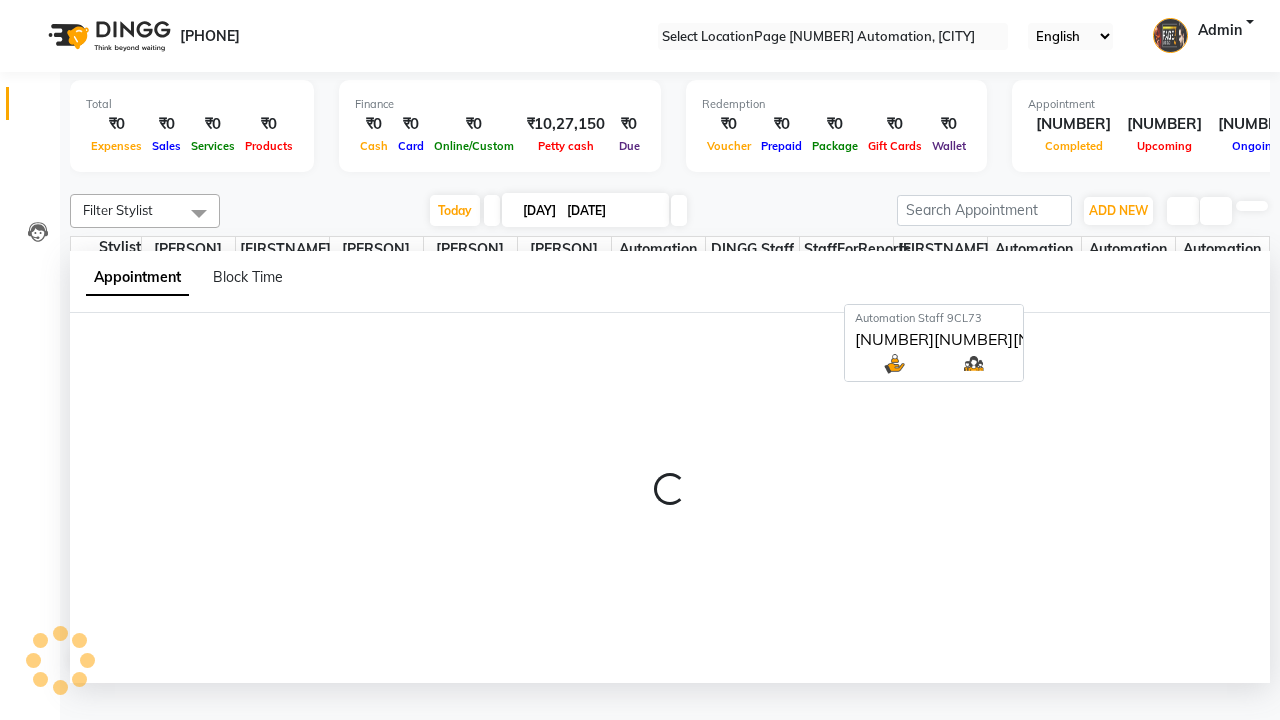 scroll, scrollTop: 1, scrollLeft: 0, axis: vertical 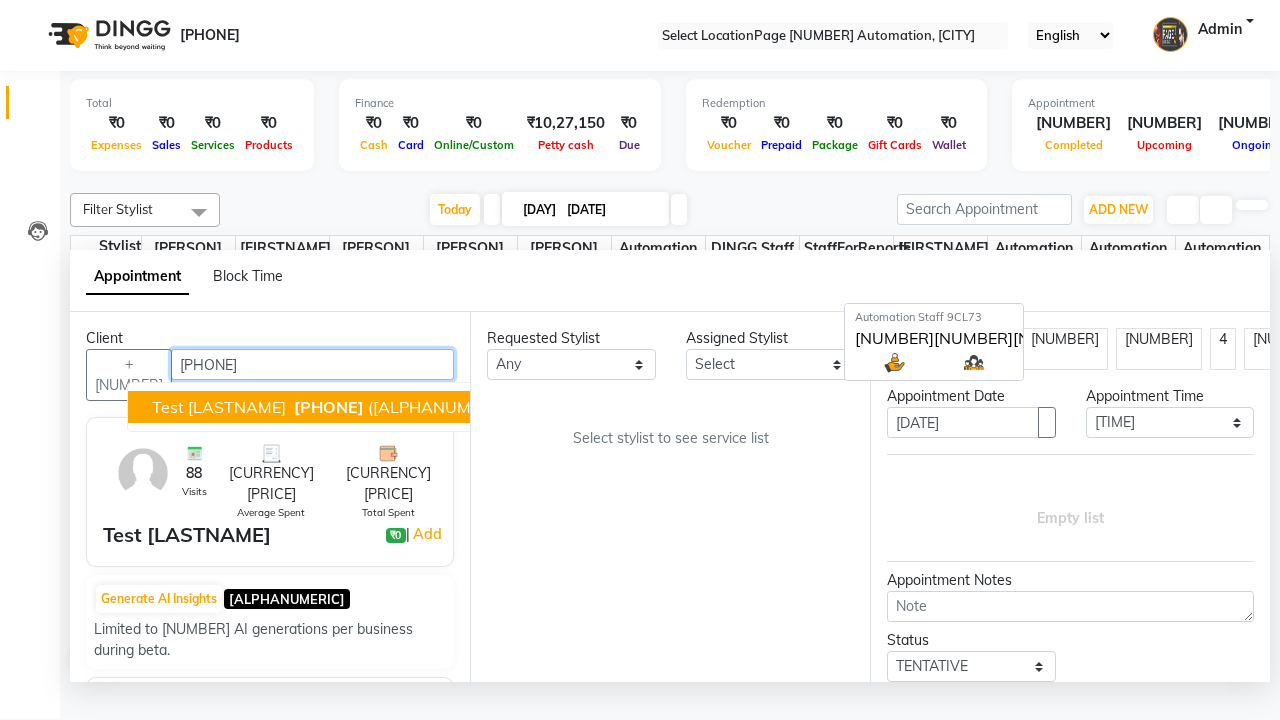 click on "[PHONE]" at bounding box center [329, 407] 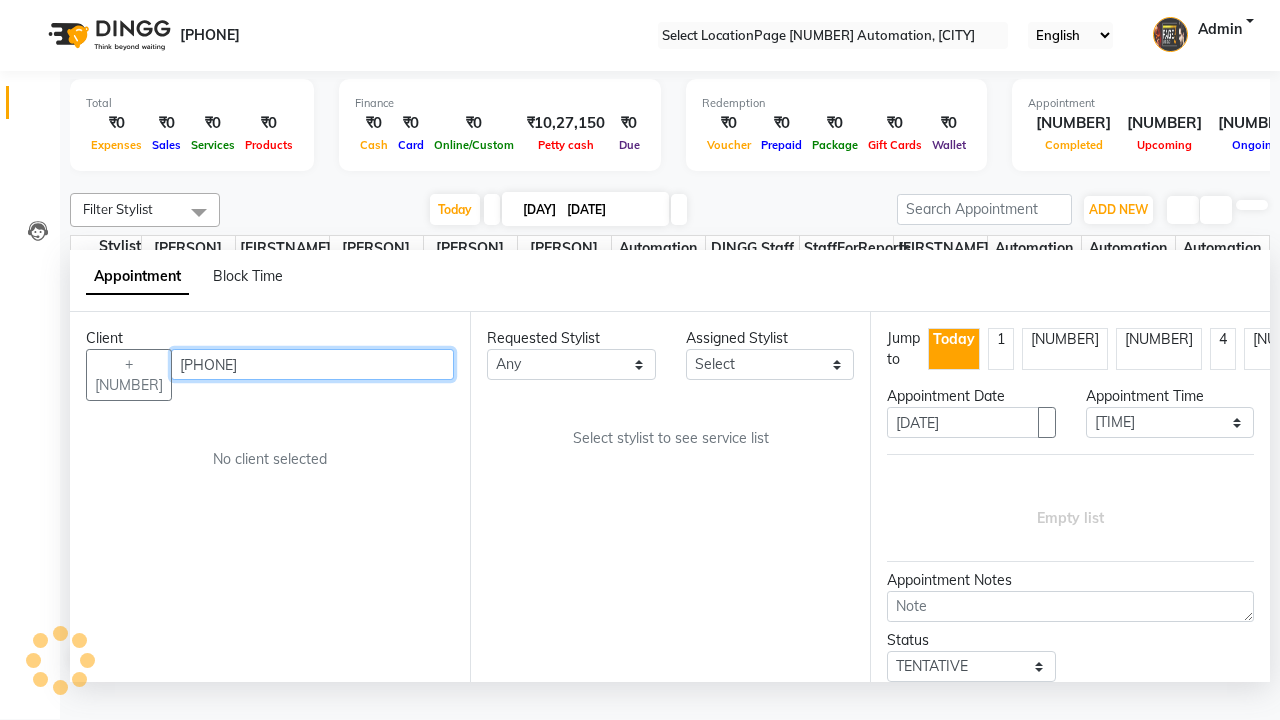 scroll, scrollTop: 0, scrollLeft: 0, axis: both 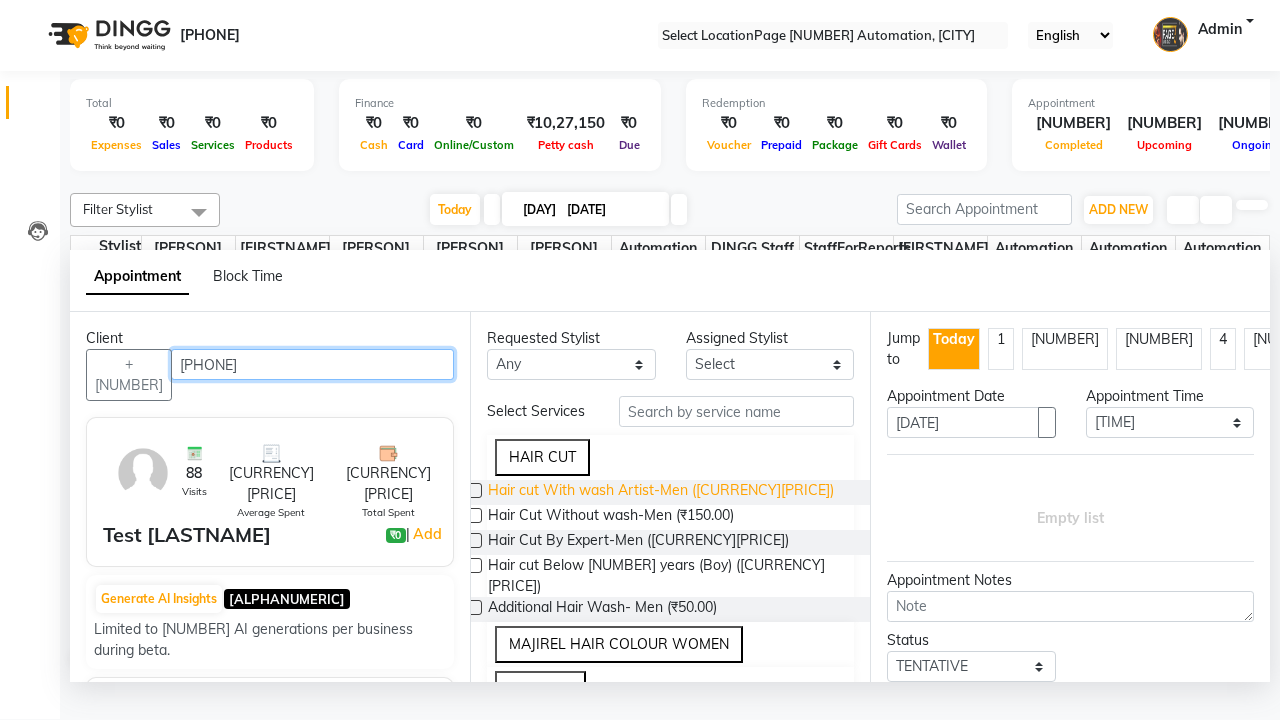 type on "[PHONE]" 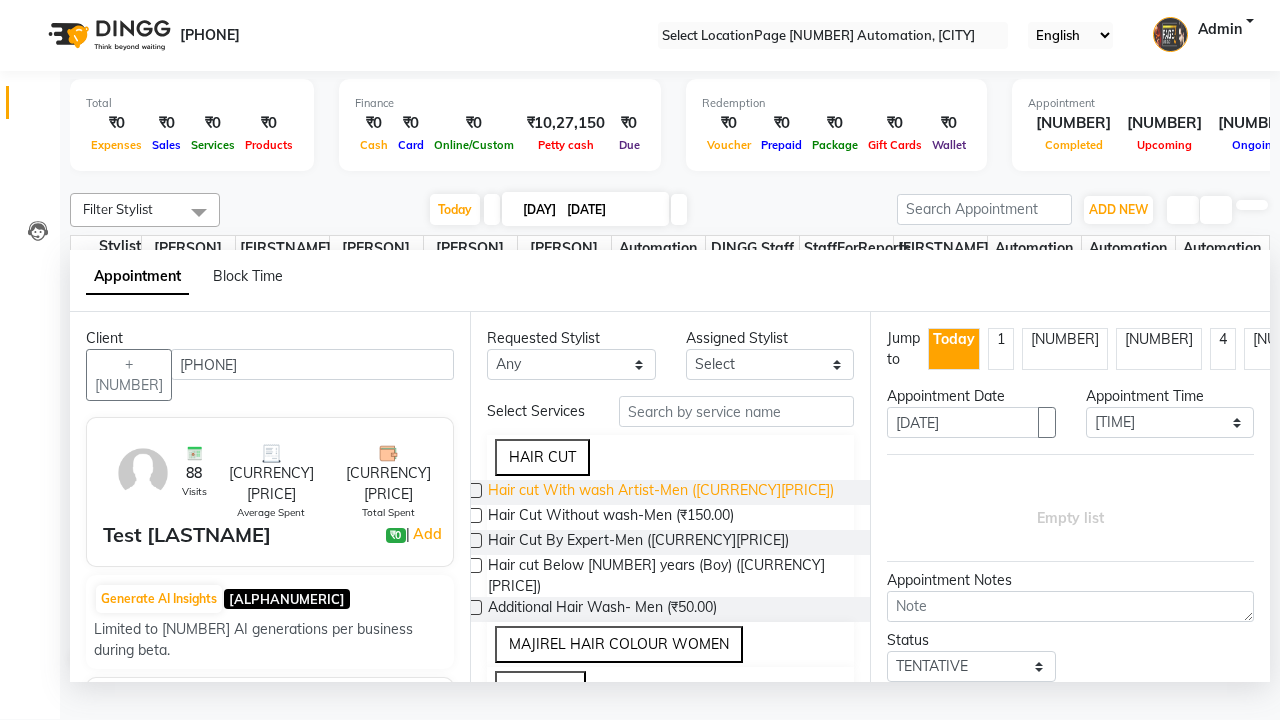 click on "Hair cut With wash Artist-Men ([CURRENCY][PRICE])" at bounding box center [661, 492] 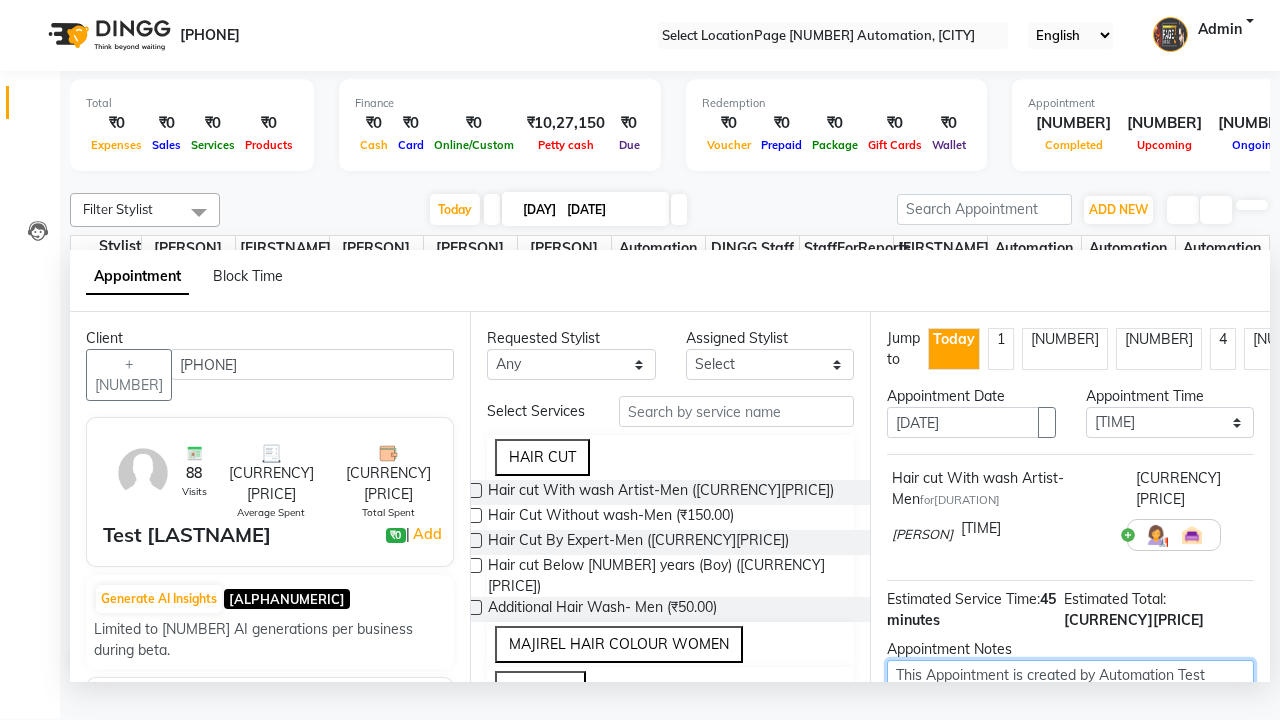 type on "This Appointment is created by Automation Test" 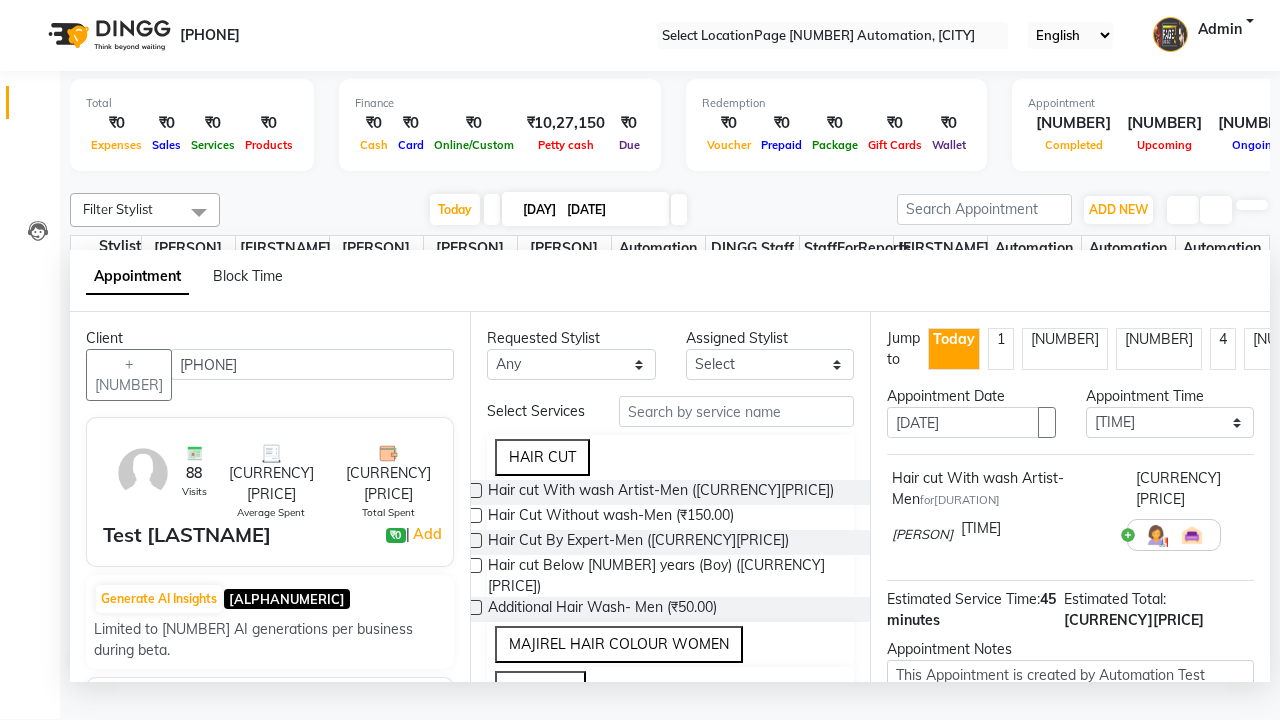 click at bounding box center [1097, 802] 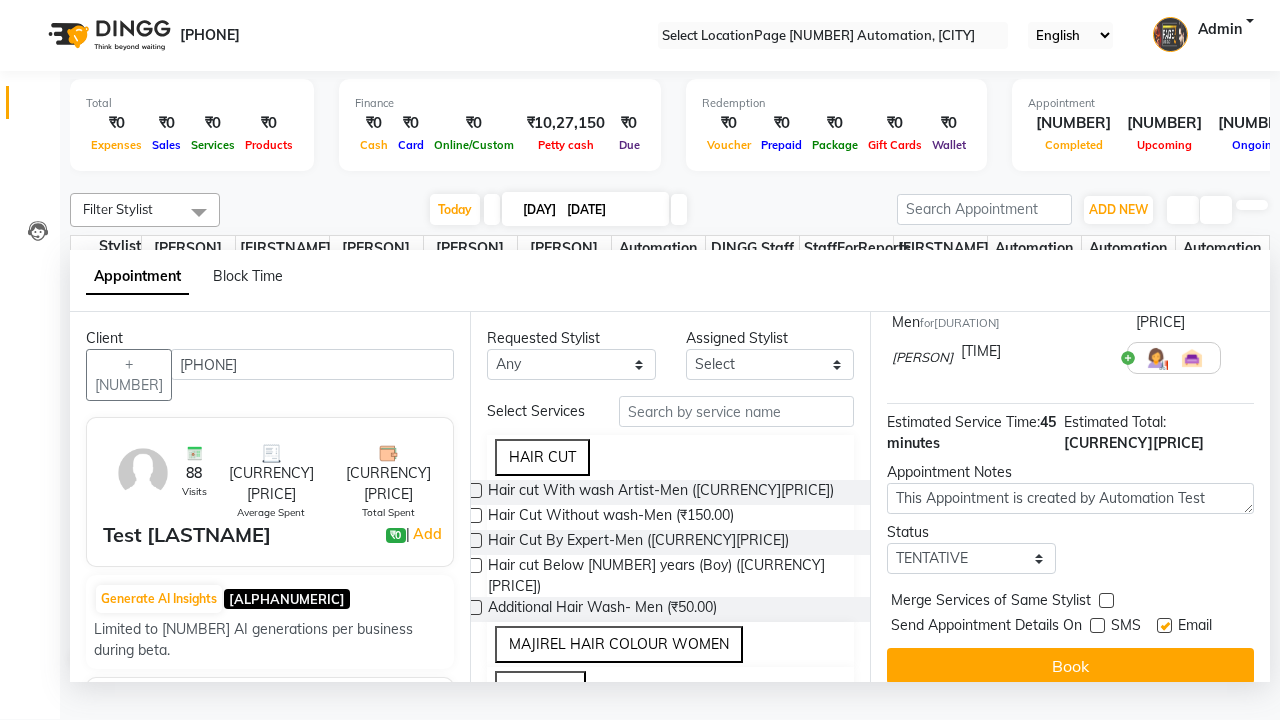 click at bounding box center [1164, 625] 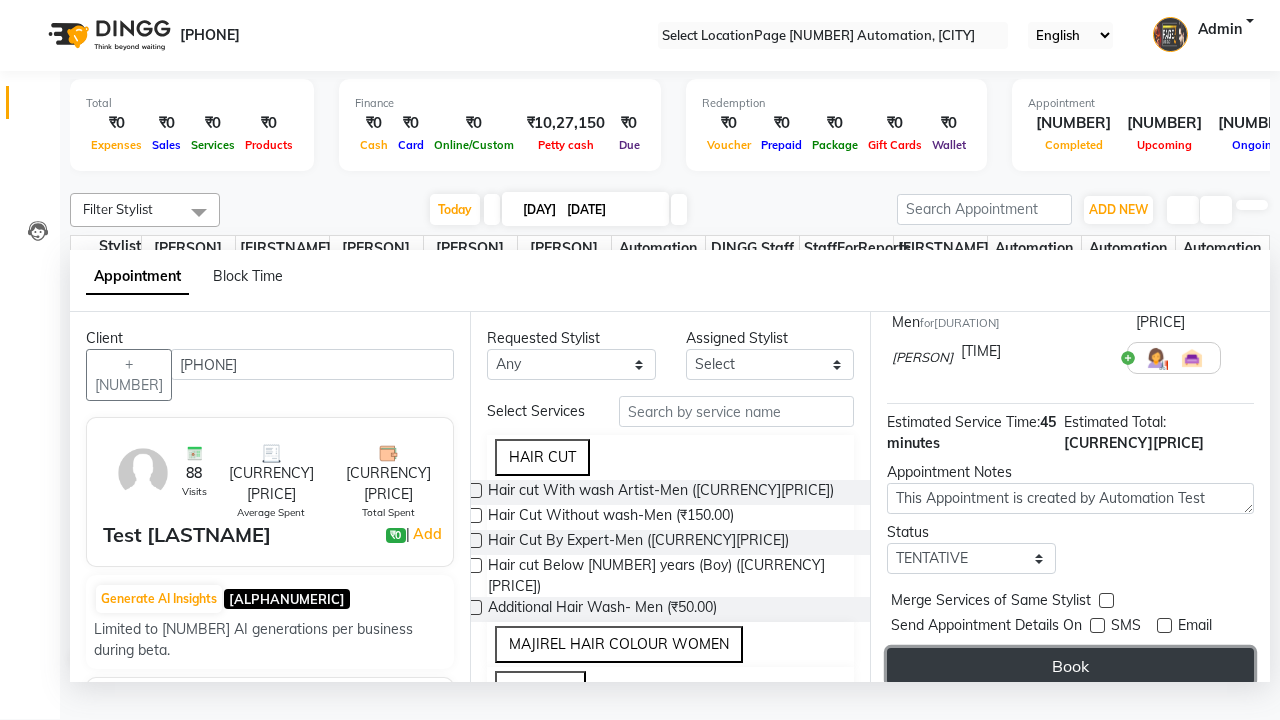 click on "Book" at bounding box center [1070, 666] 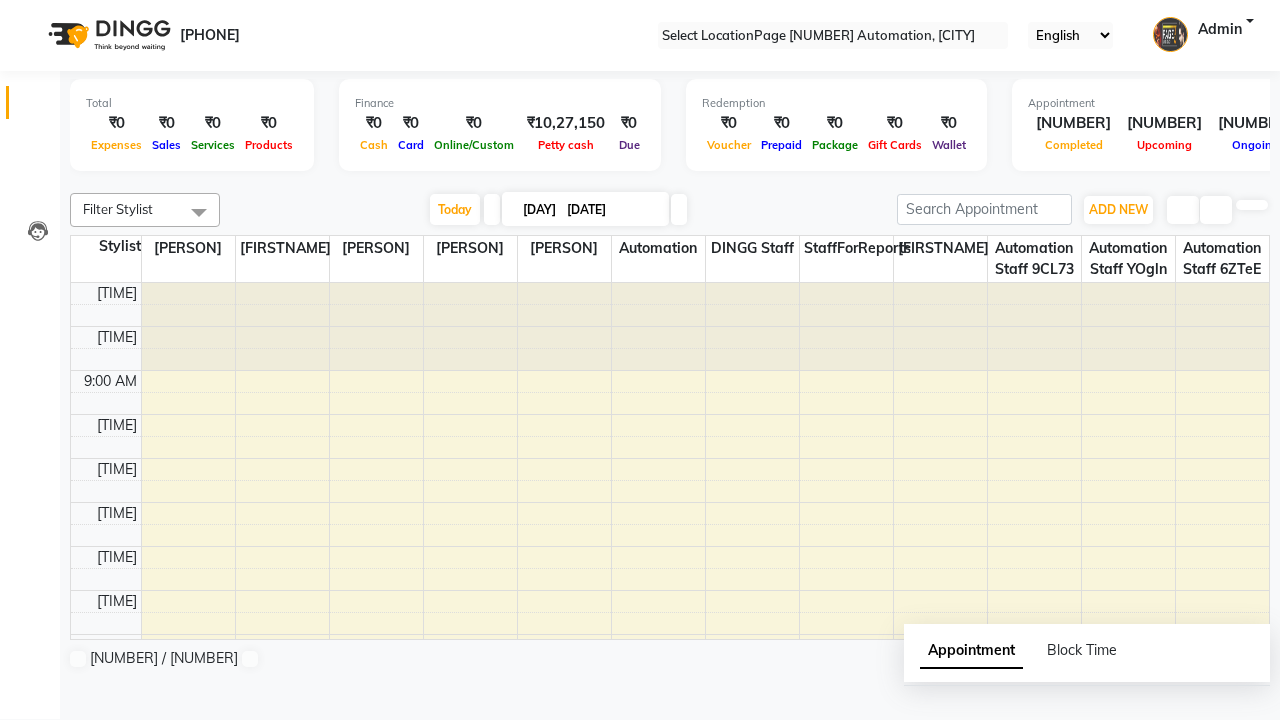 scroll, scrollTop: 0, scrollLeft: 0, axis: both 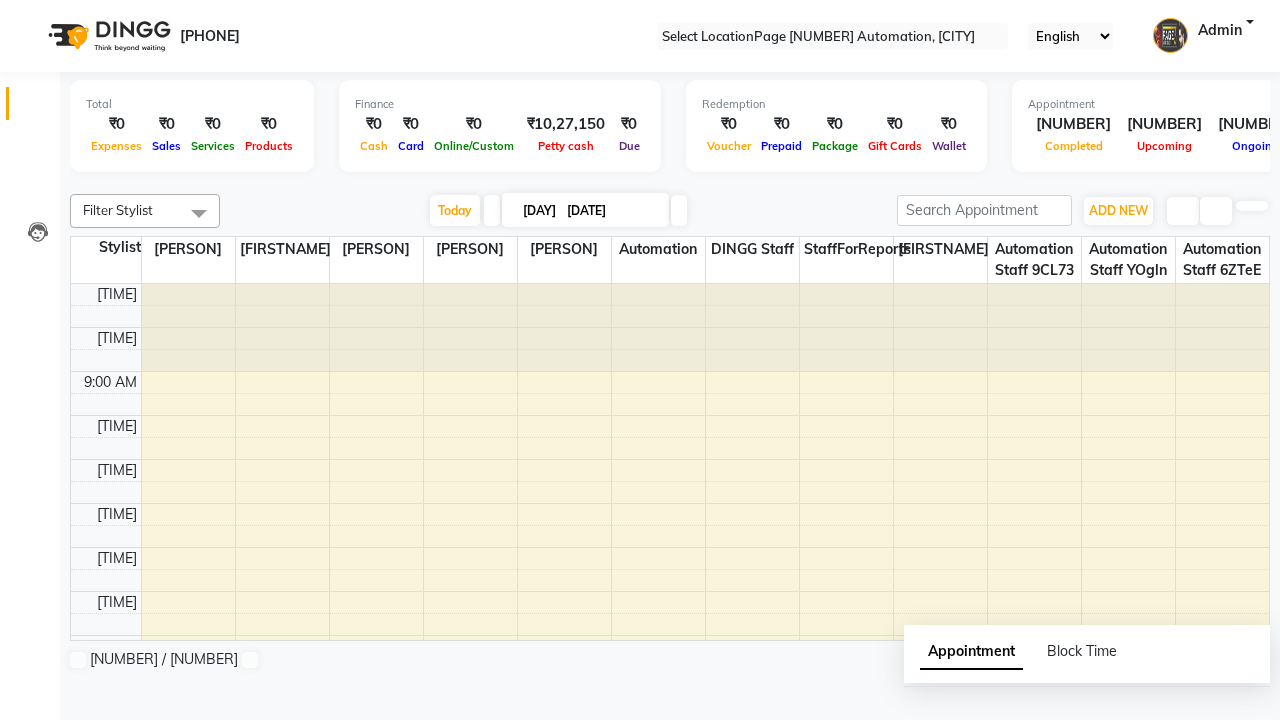 click on "Success" at bounding box center [640, 751] 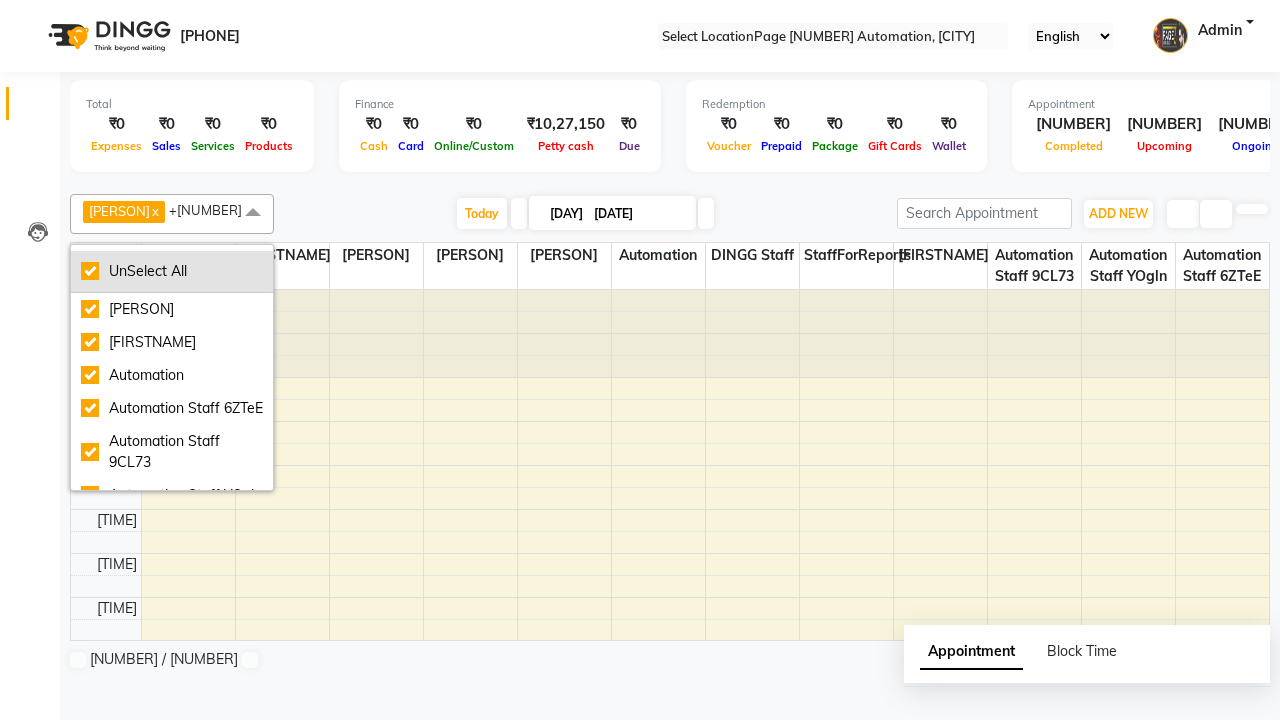 click on "UnSelect All" at bounding box center [172, 271] 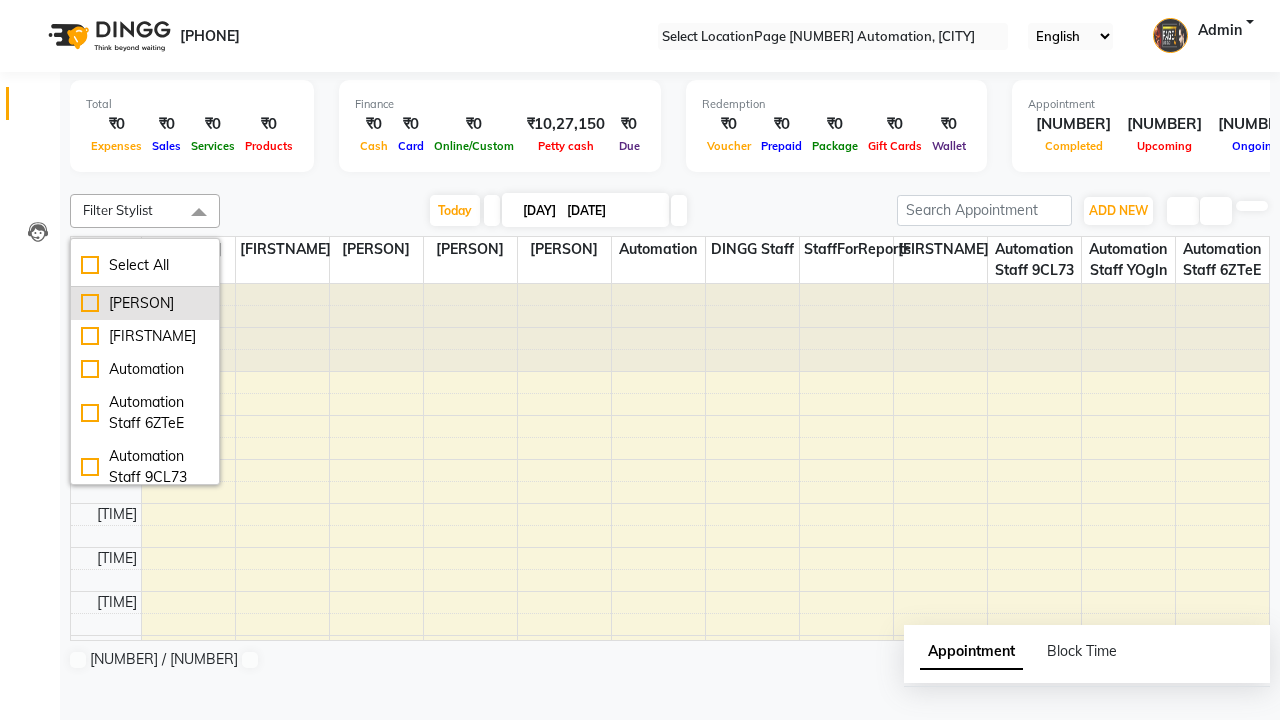click on "[PERSON]" at bounding box center [145, 303] 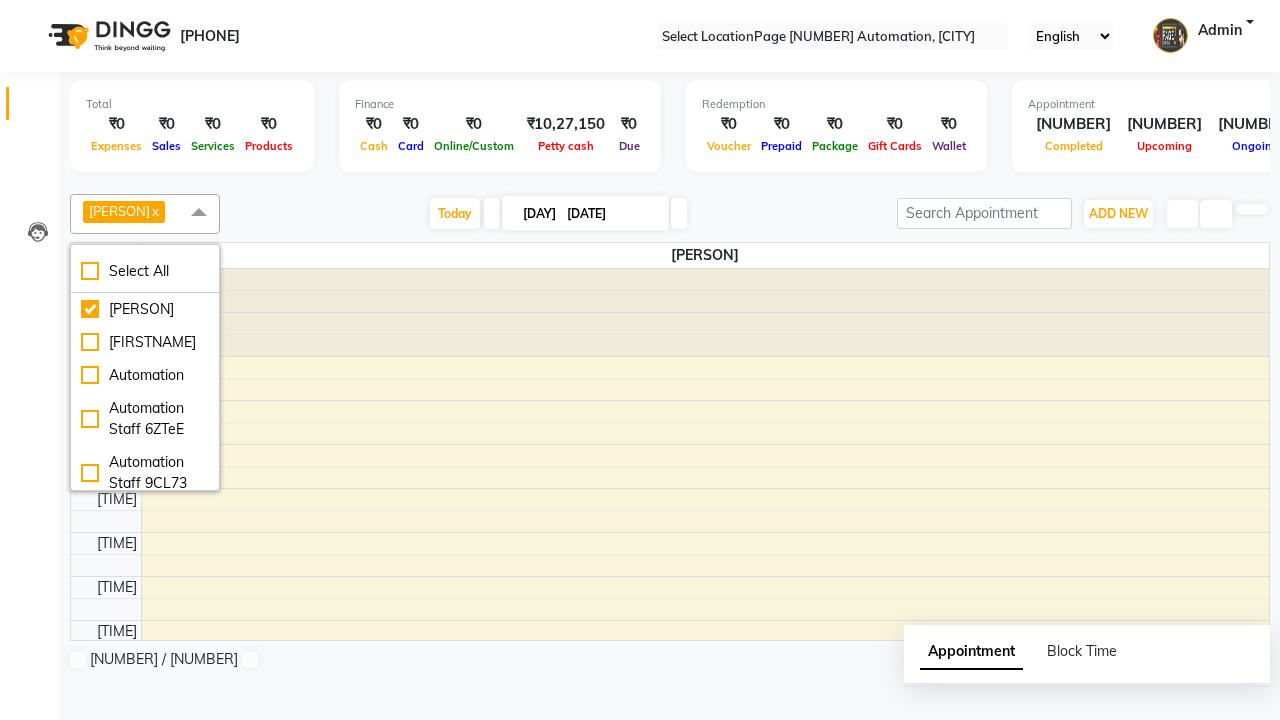 click at bounding box center [199, 213] 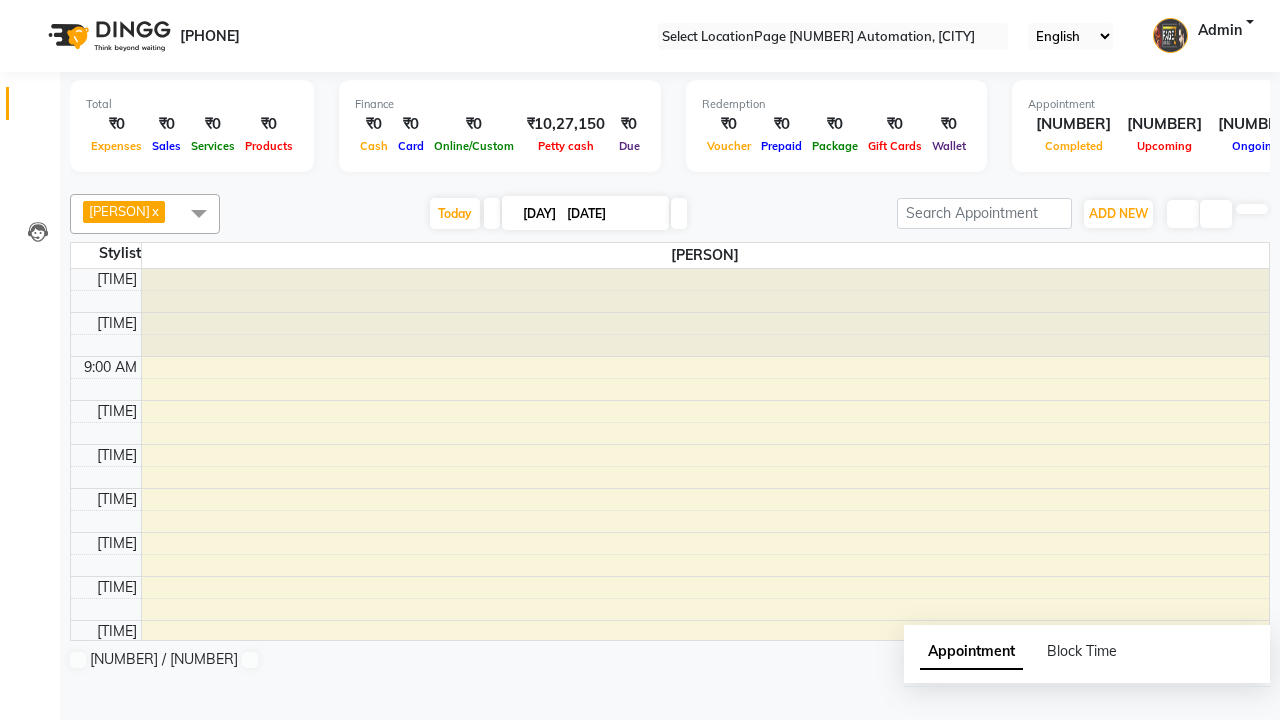 scroll, scrollTop: 529, scrollLeft: 0, axis: vertical 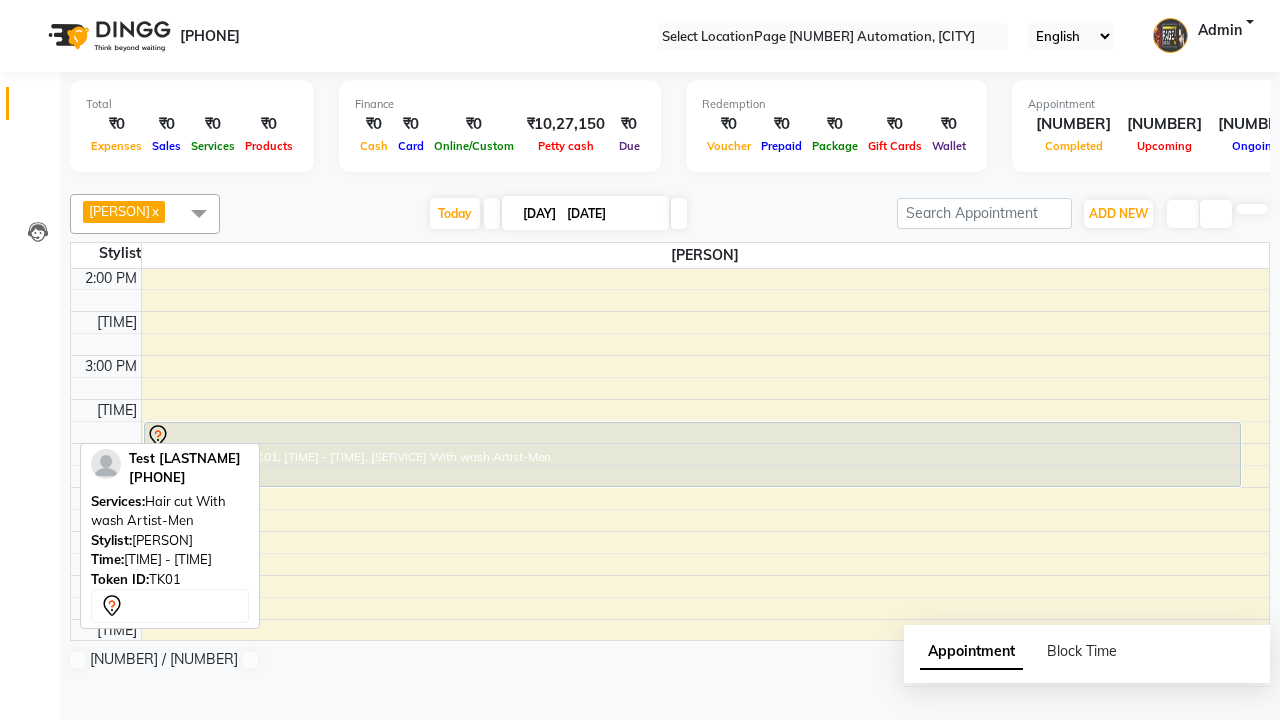 click on "Edit" at bounding box center (50, 754) 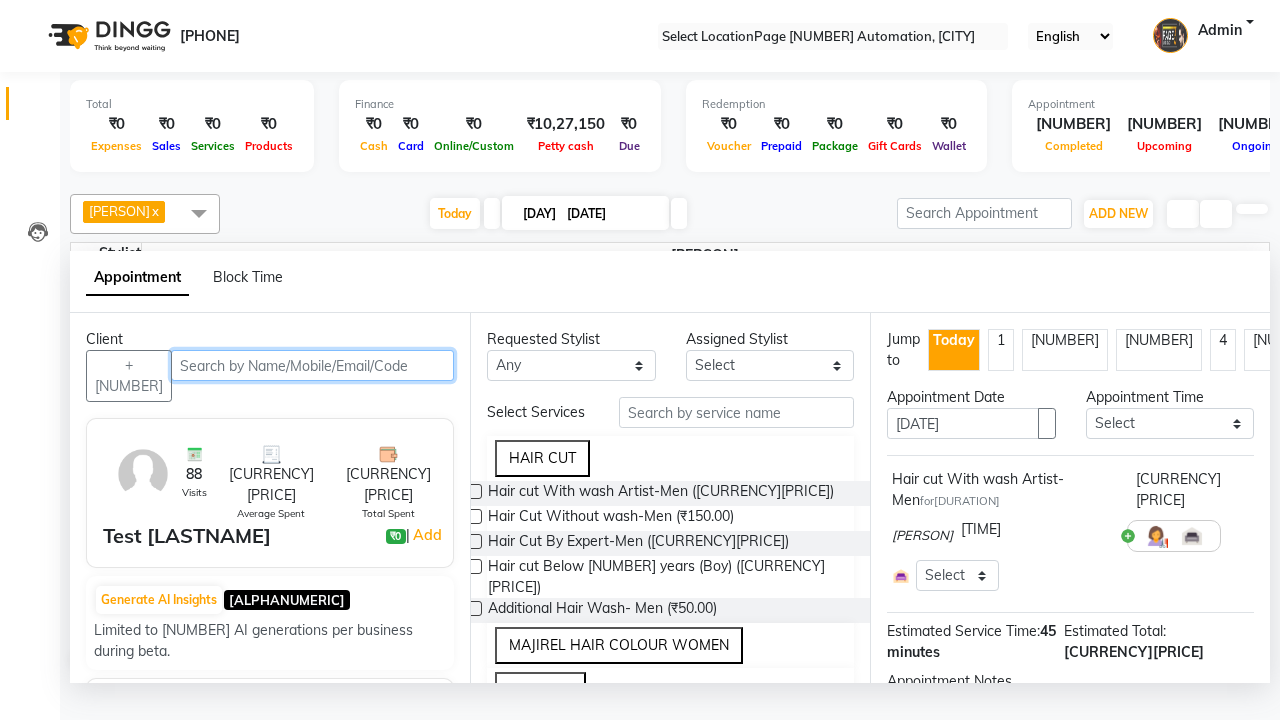 scroll, scrollTop: 0, scrollLeft: 0, axis: both 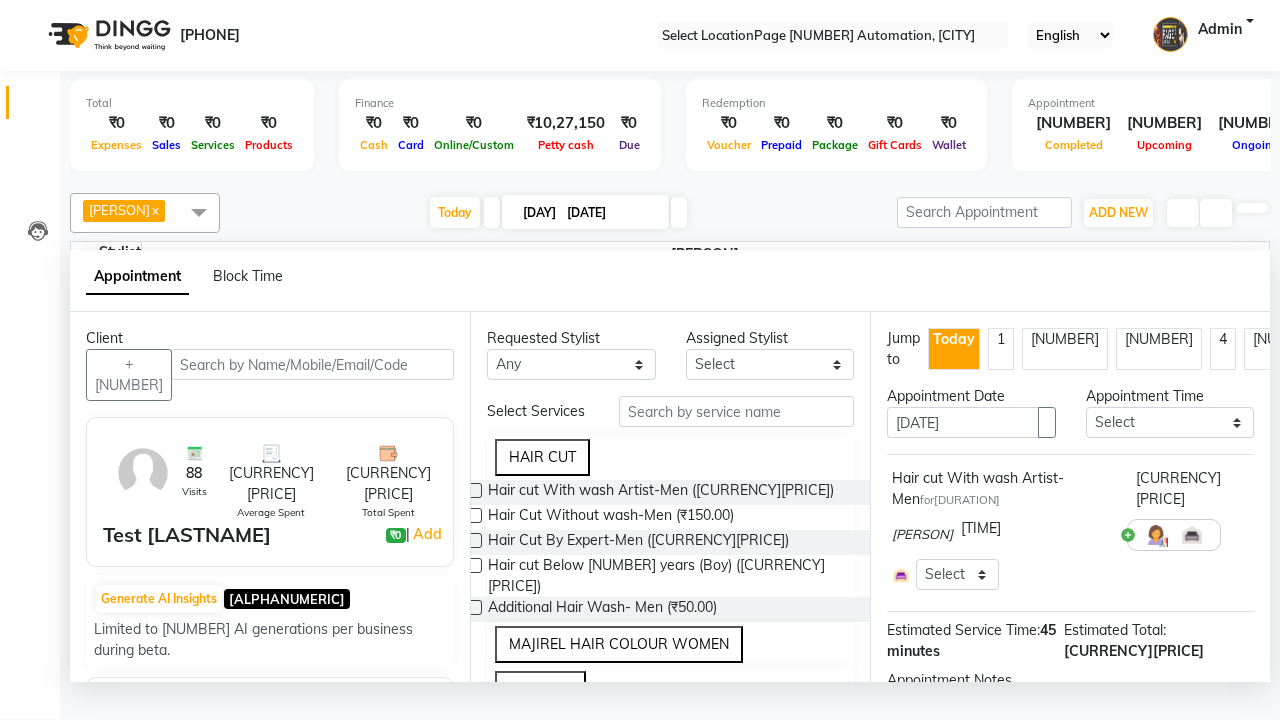click at bounding box center [1249, 535] 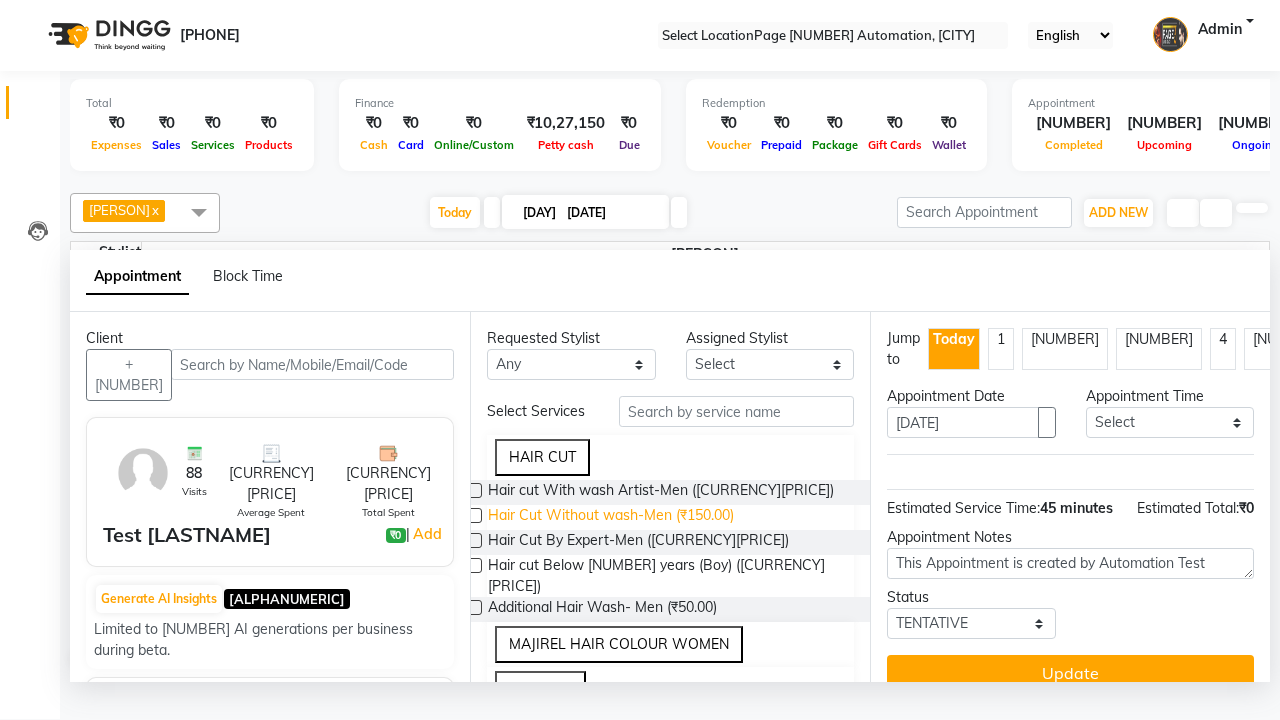 click on "Hair Cut Without wash-Men (₹150.00)" at bounding box center (661, 492) 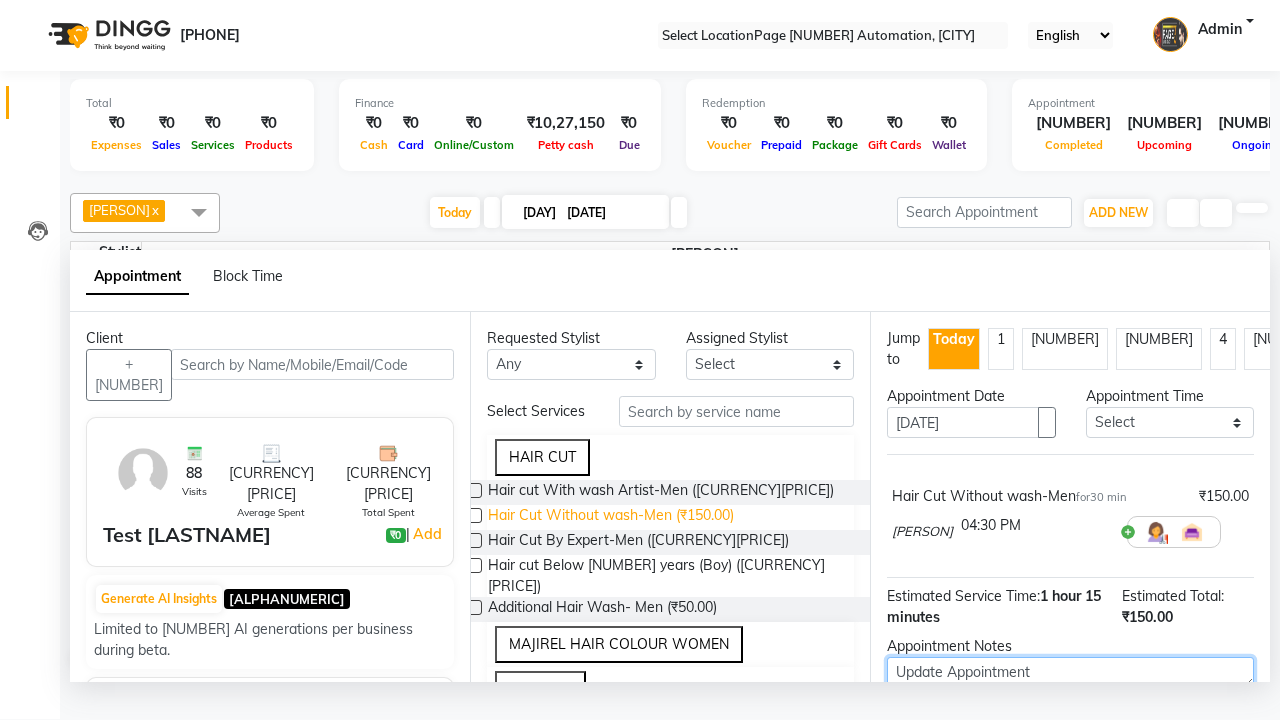 scroll, scrollTop: 2, scrollLeft: 0, axis: vertical 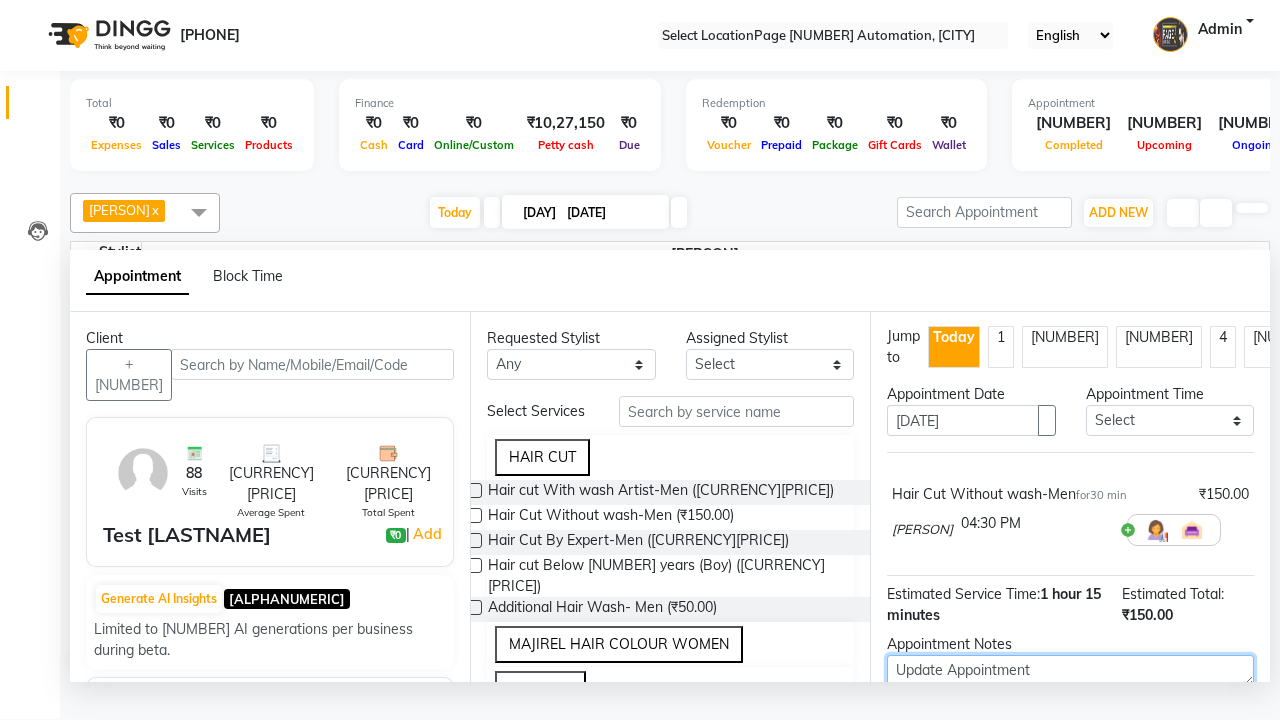 type on "Update Appointment" 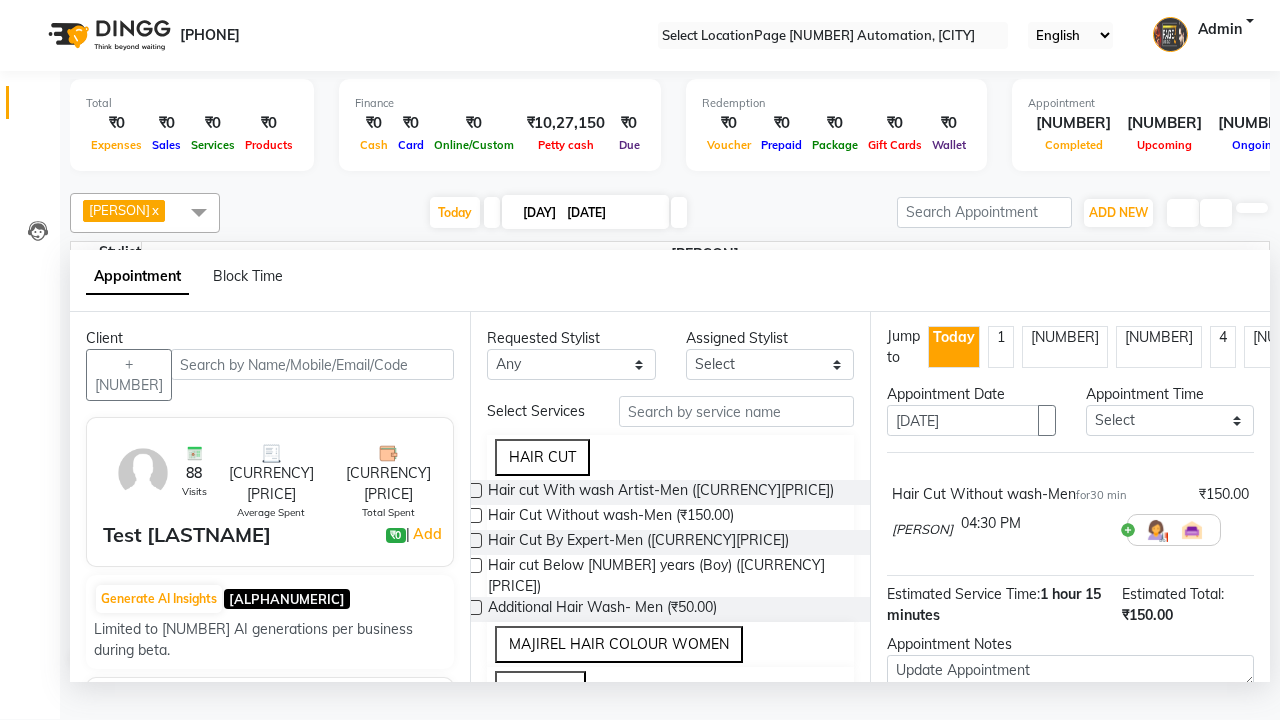 click on "Update" at bounding box center (1070, 780) 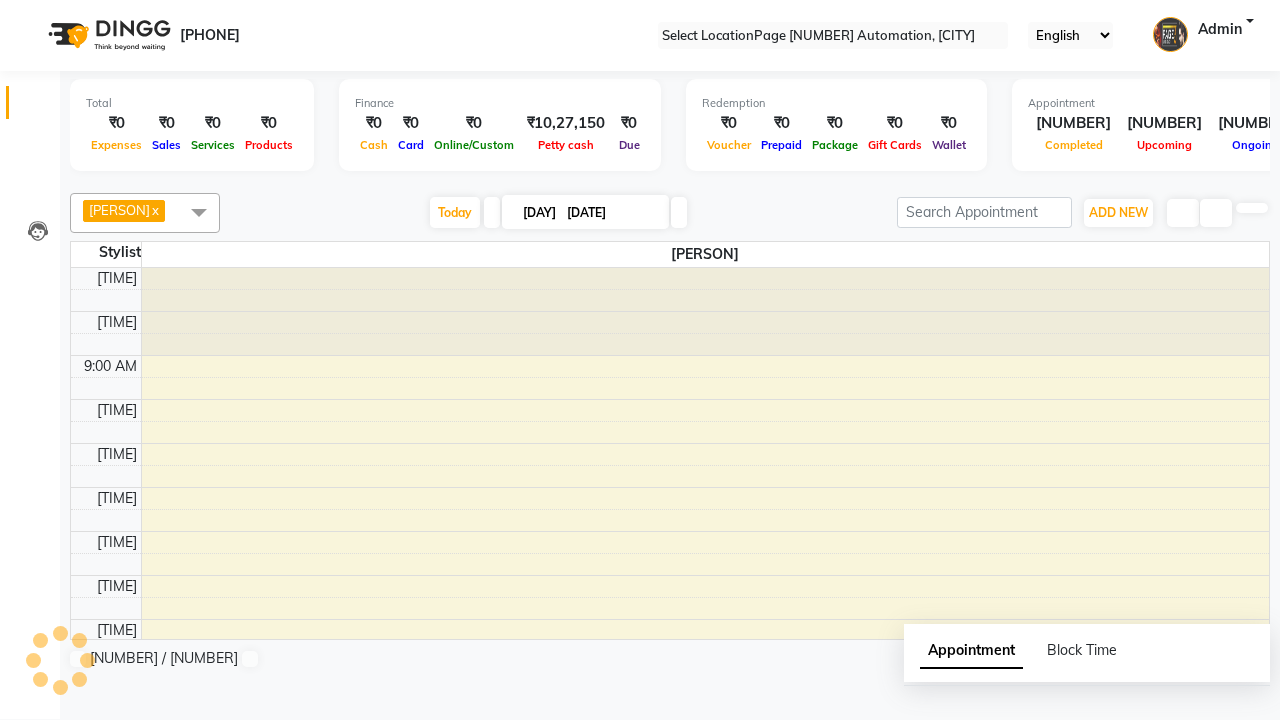 scroll, scrollTop: 0, scrollLeft: 0, axis: both 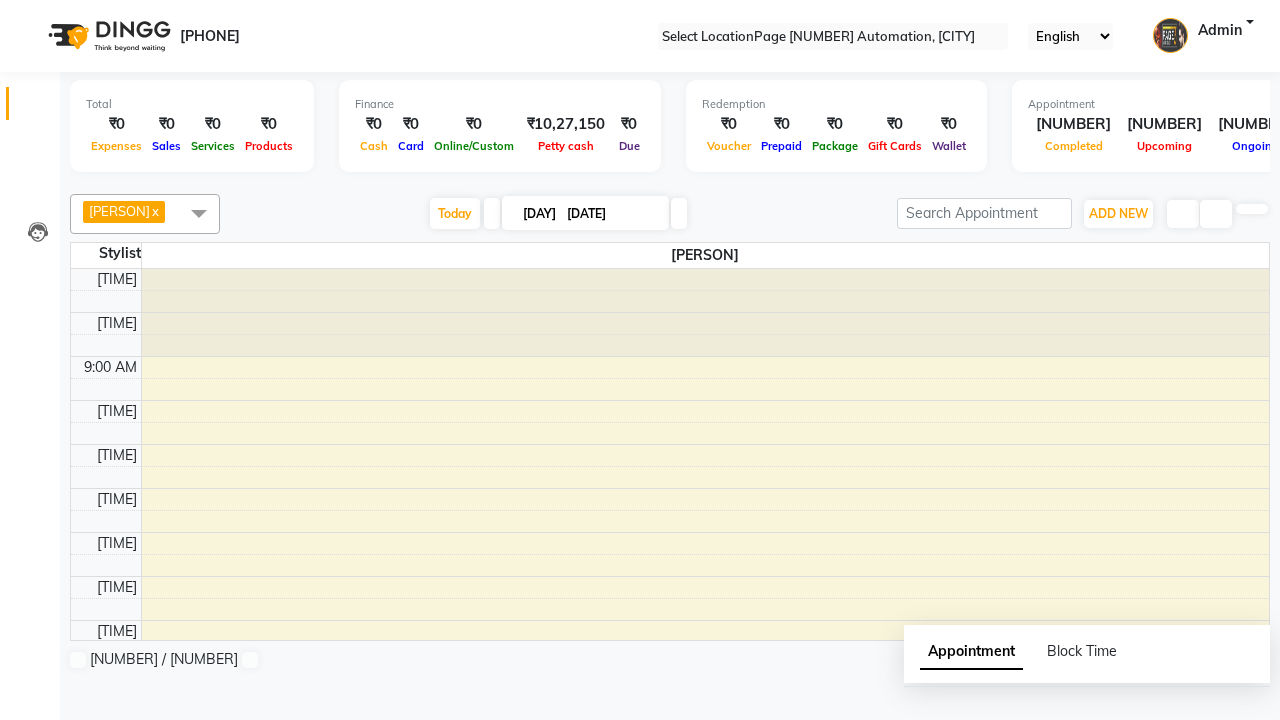 click on "Success" at bounding box center [640, 751] 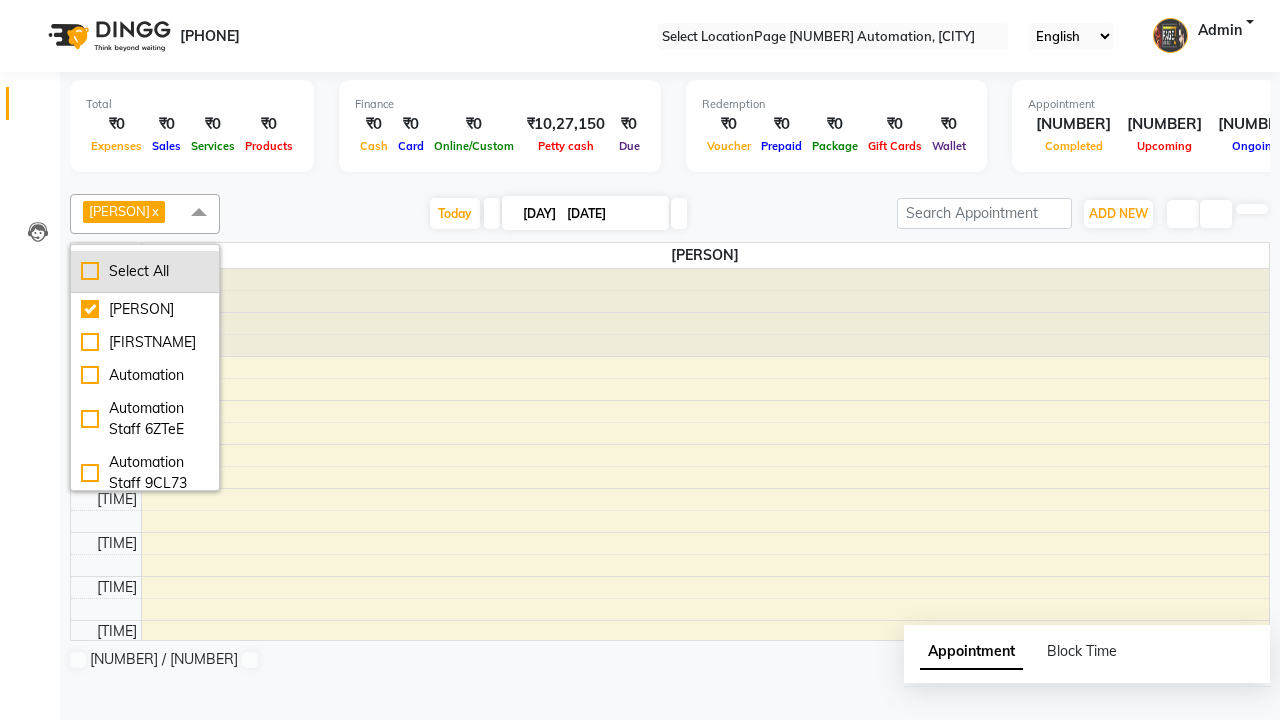 click on "Select All" at bounding box center [145, 271] 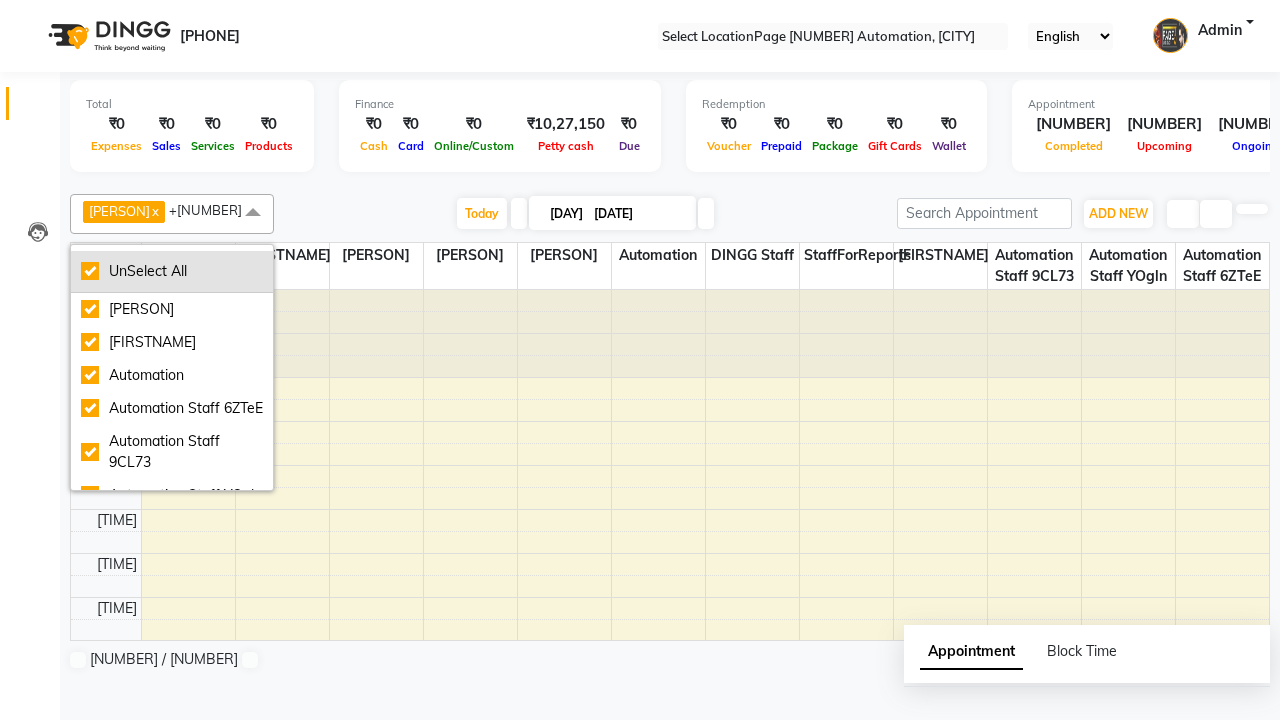 click on "UnSelect All" at bounding box center [172, 271] 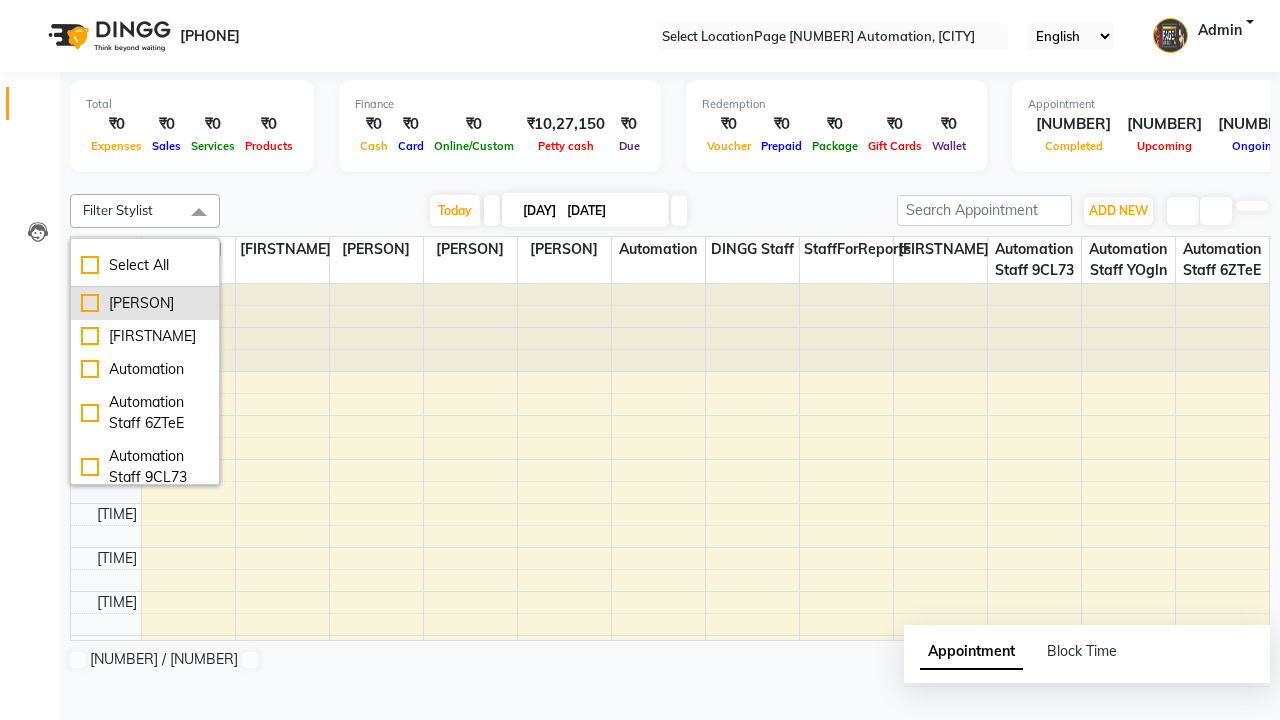 click on "[PERSON]" at bounding box center (145, 303) 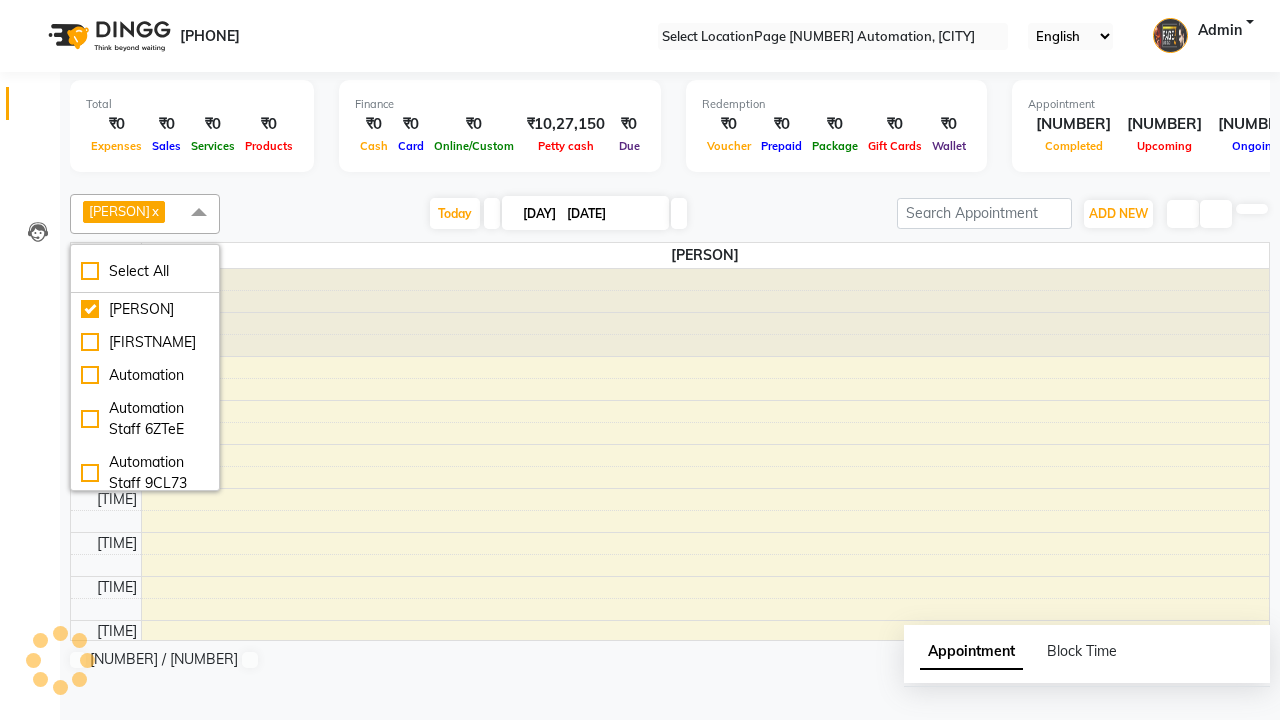 click at bounding box center (199, 213) 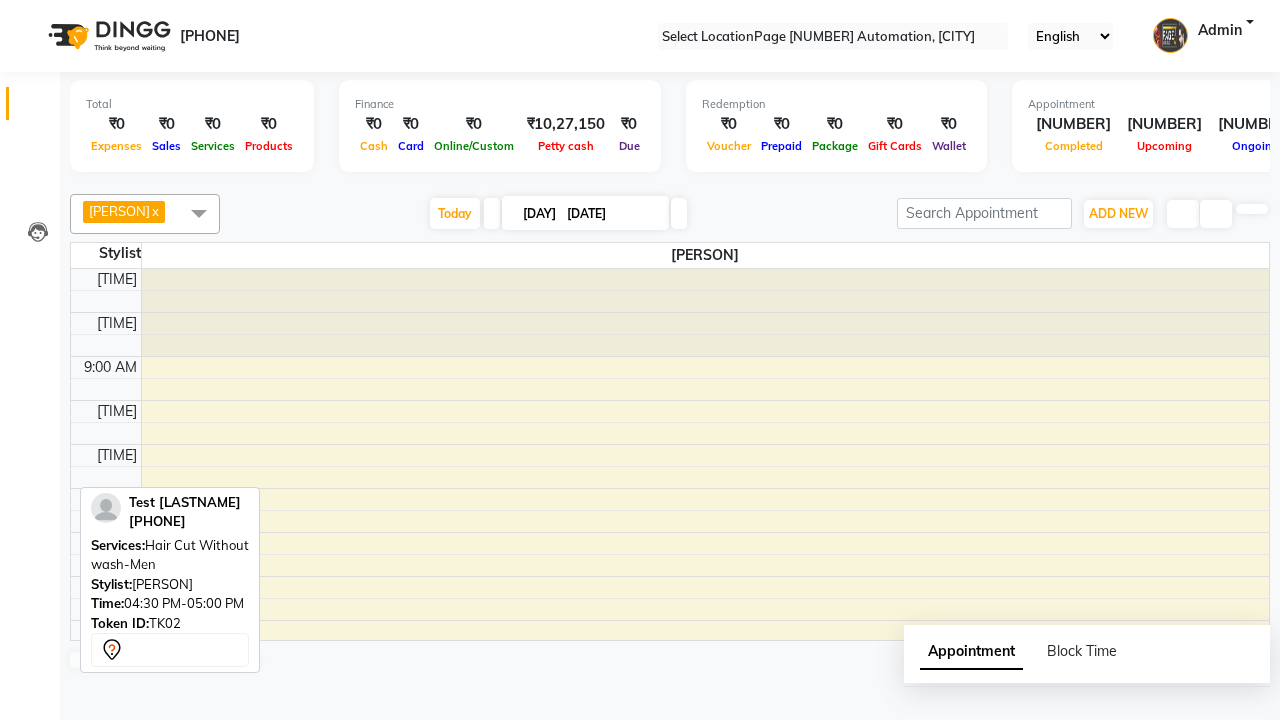 scroll, scrollTop: 584, scrollLeft: 0, axis: vertical 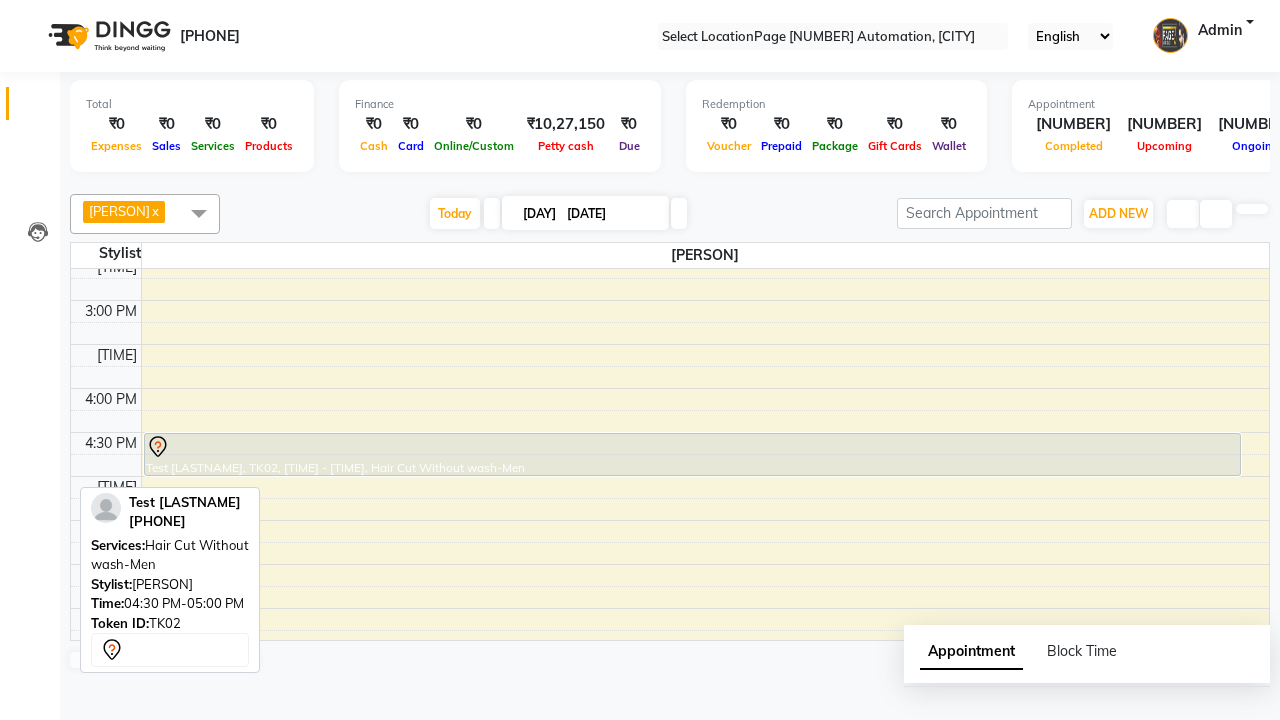 click on "Drop" at bounding box center [50, 754] 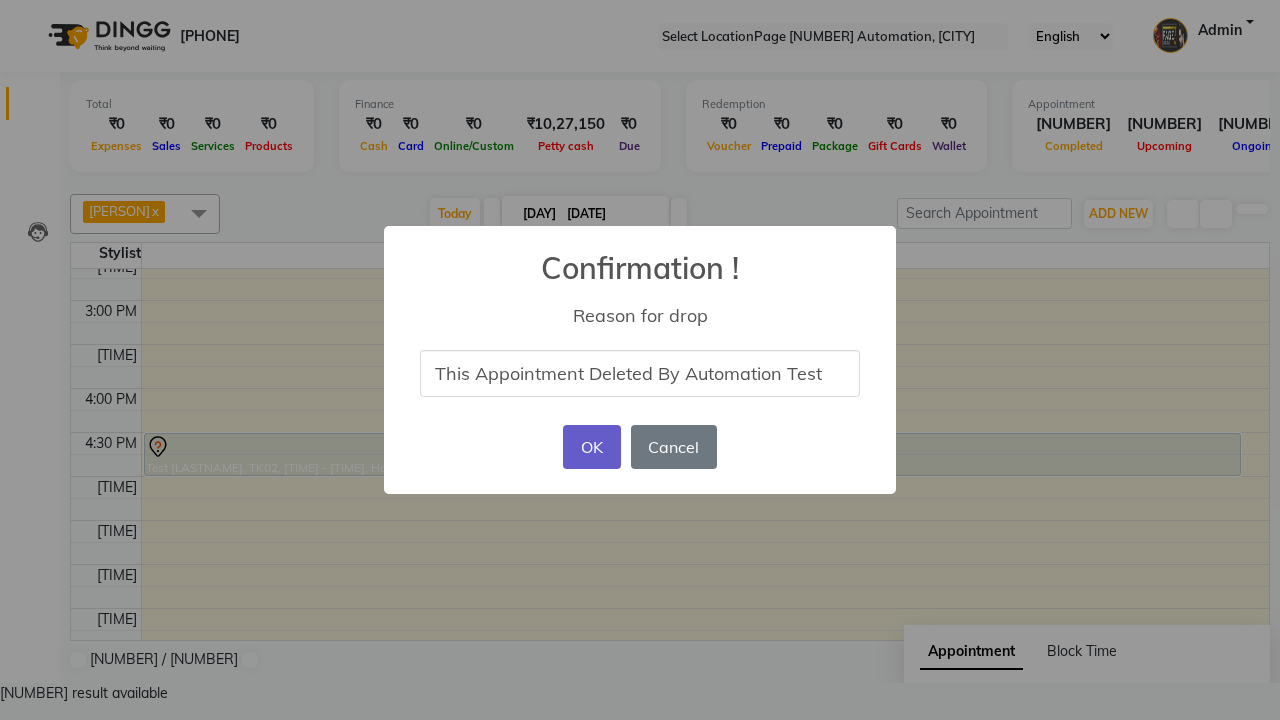 type on "This Appointment Deleted By Automation Test" 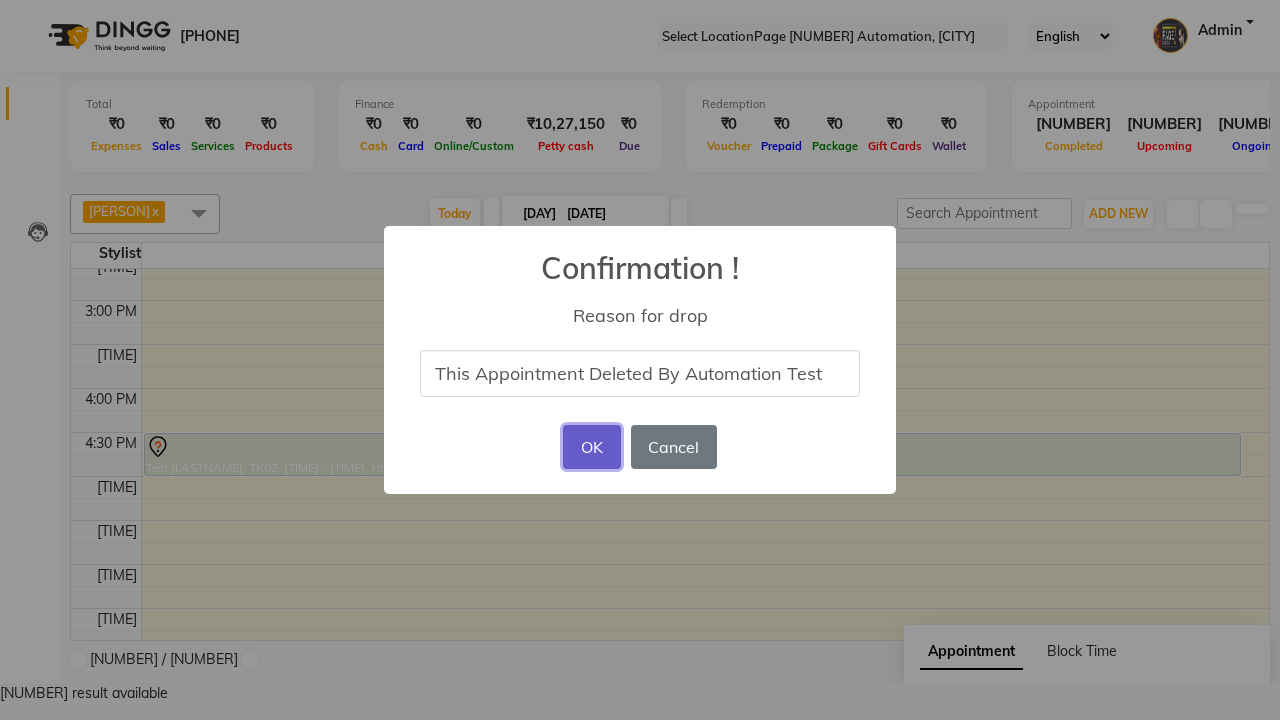 click on "OK" at bounding box center (591, 447) 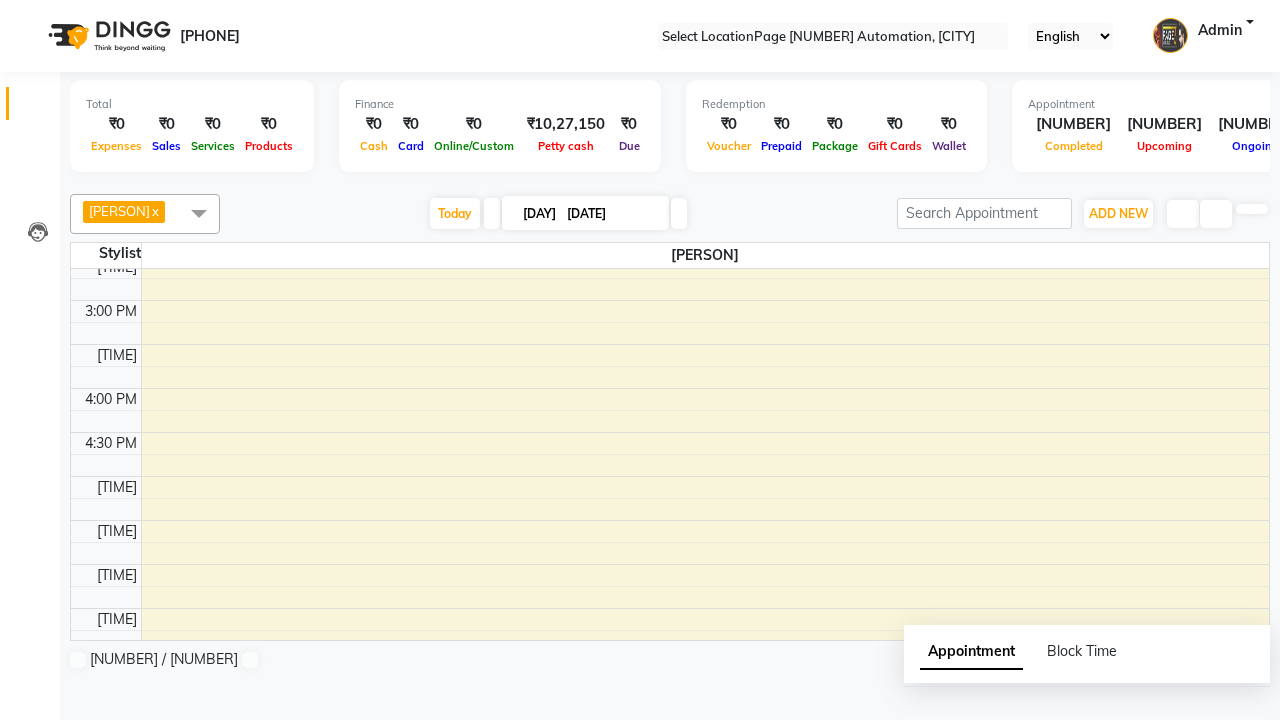 click on "successfully deleted the booking" at bounding box center (640, 751) 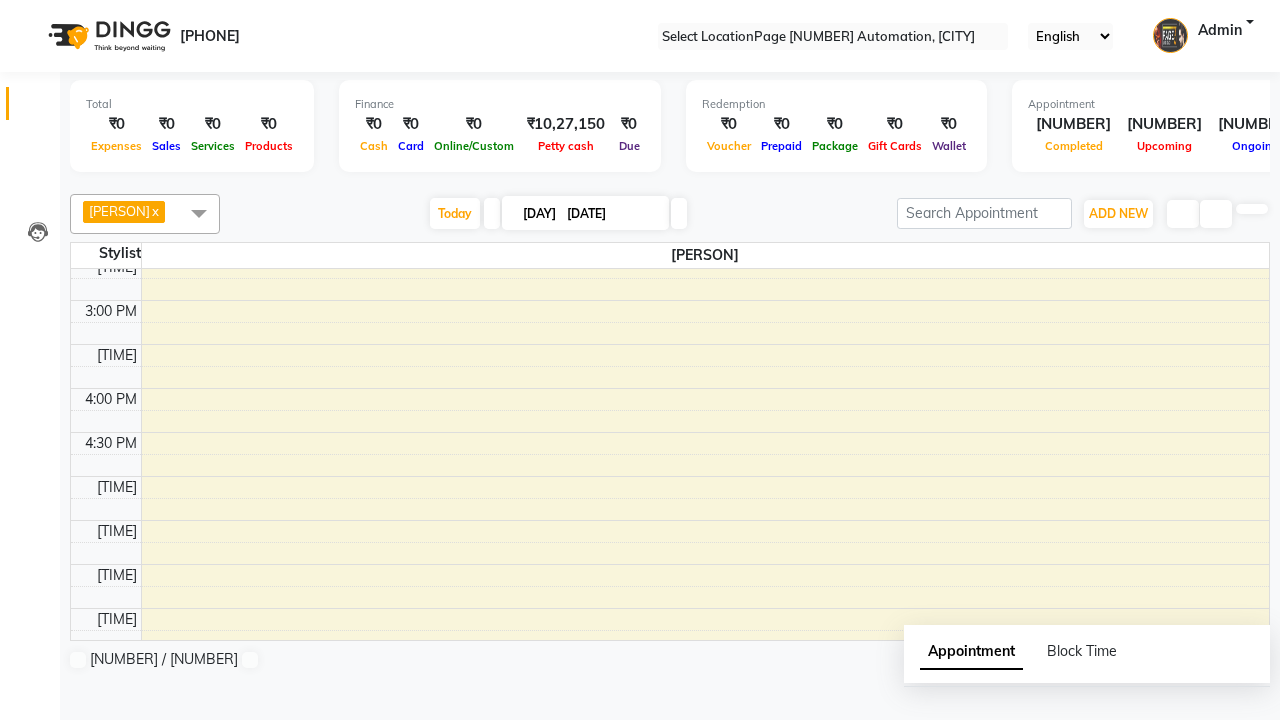 click at bounding box center [199, 213] 